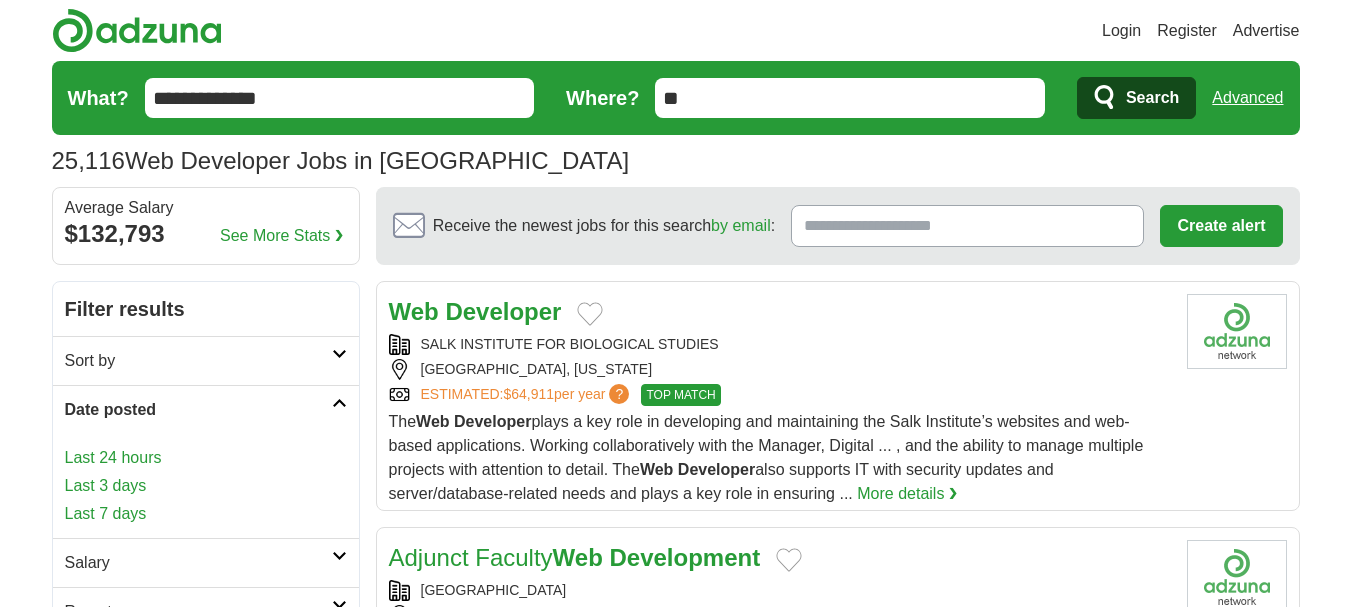 scroll, scrollTop: 0, scrollLeft: 0, axis: both 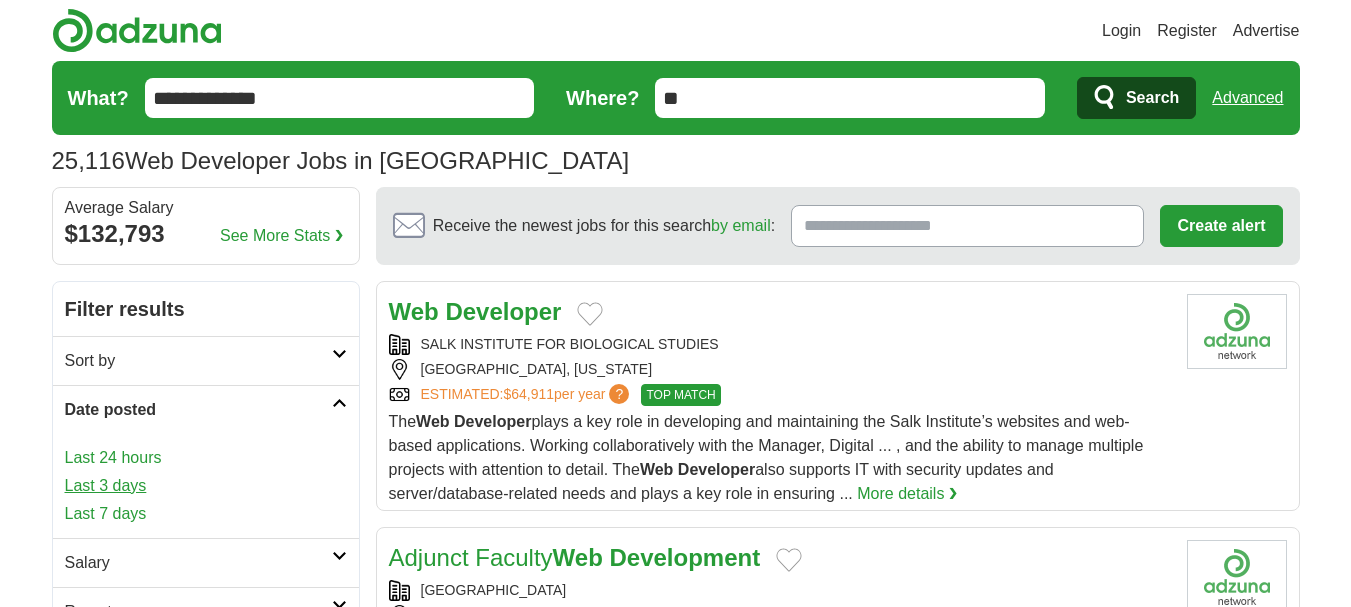 click on "Last 3 days" at bounding box center (206, 486) 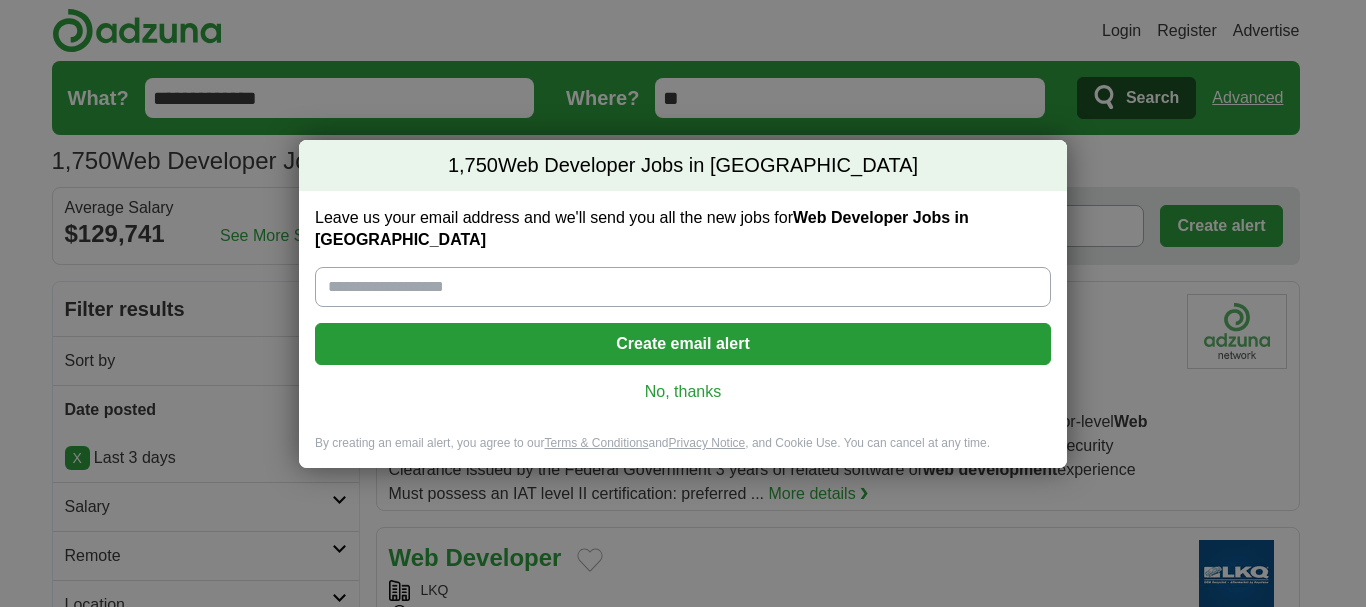 scroll, scrollTop: 0, scrollLeft: 0, axis: both 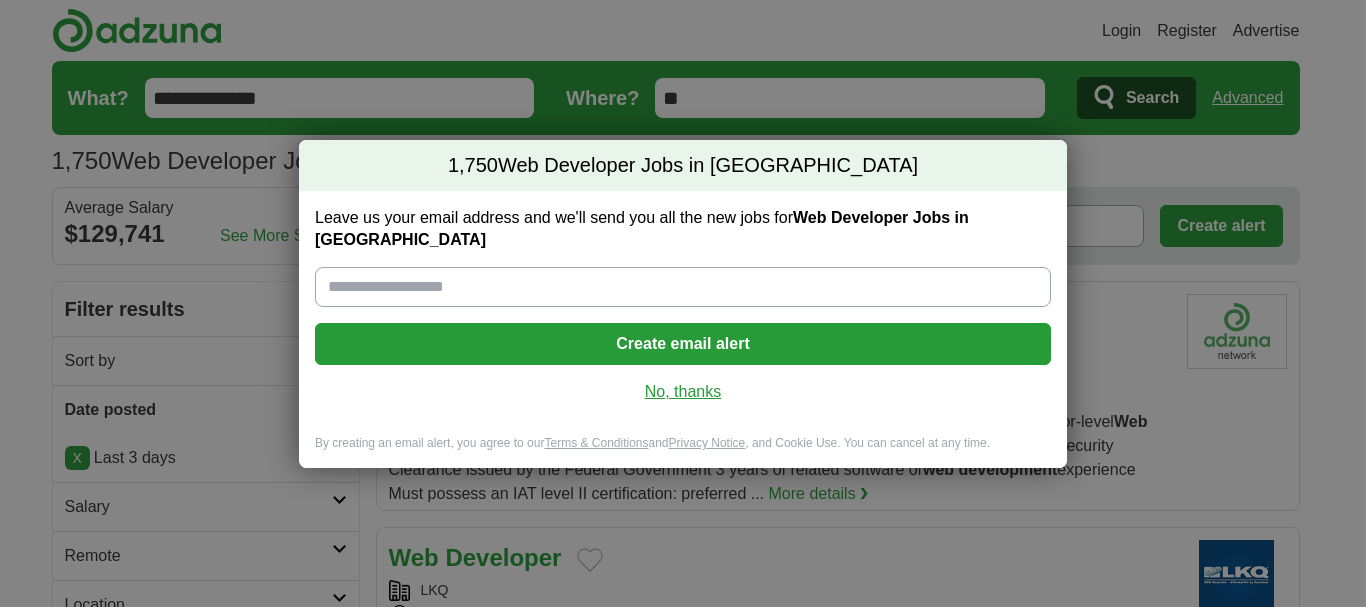 click on "No, thanks" at bounding box center (683, 392) 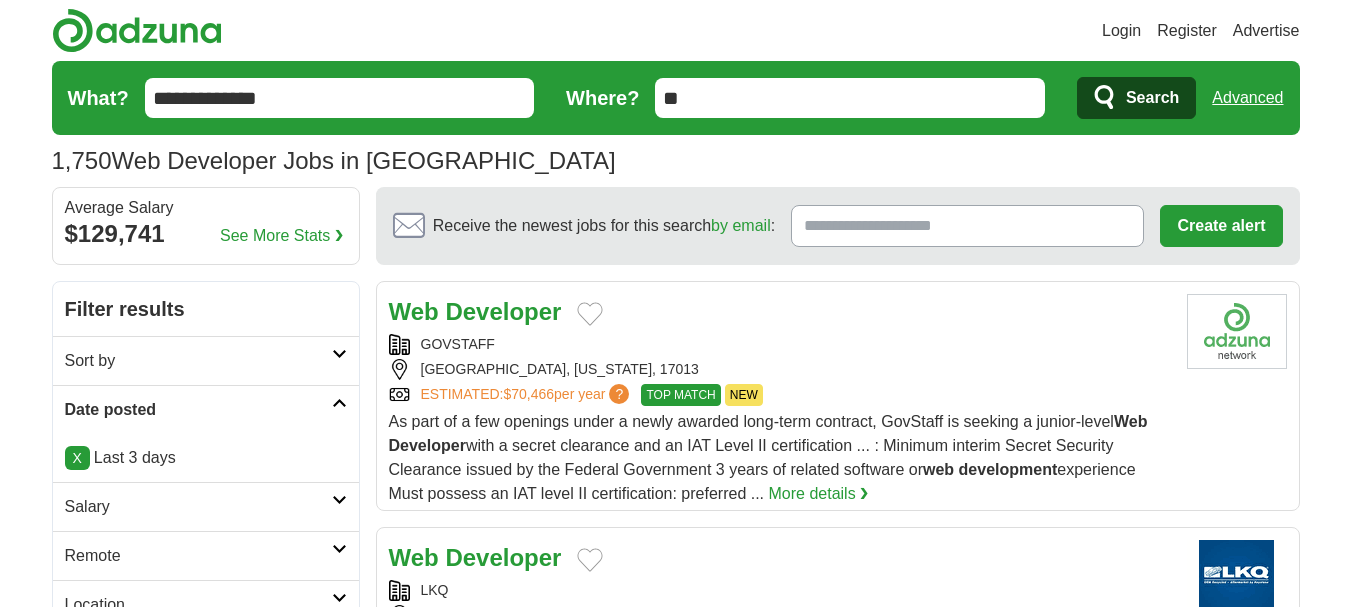 scroll, scrollTop: 300, scrollLeft: 0, axis: vertical 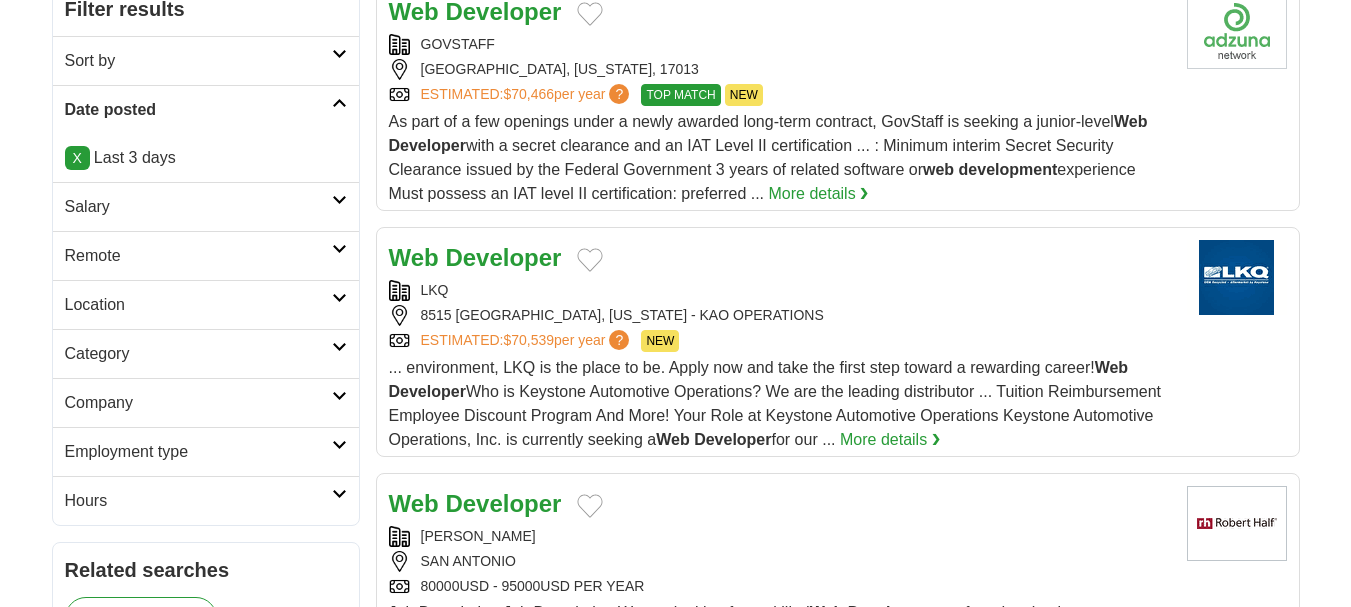 click on "Remote" at bounding box center [198, 256] 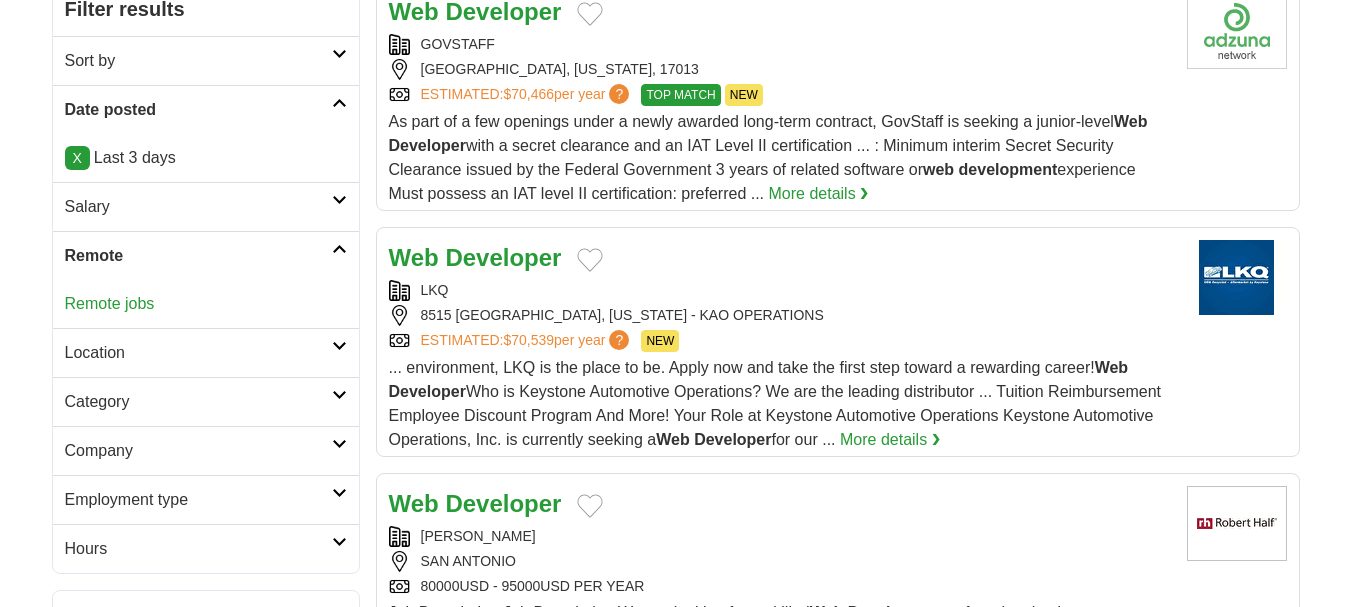click on "Remote jobs" at bounding box center [206, 304] 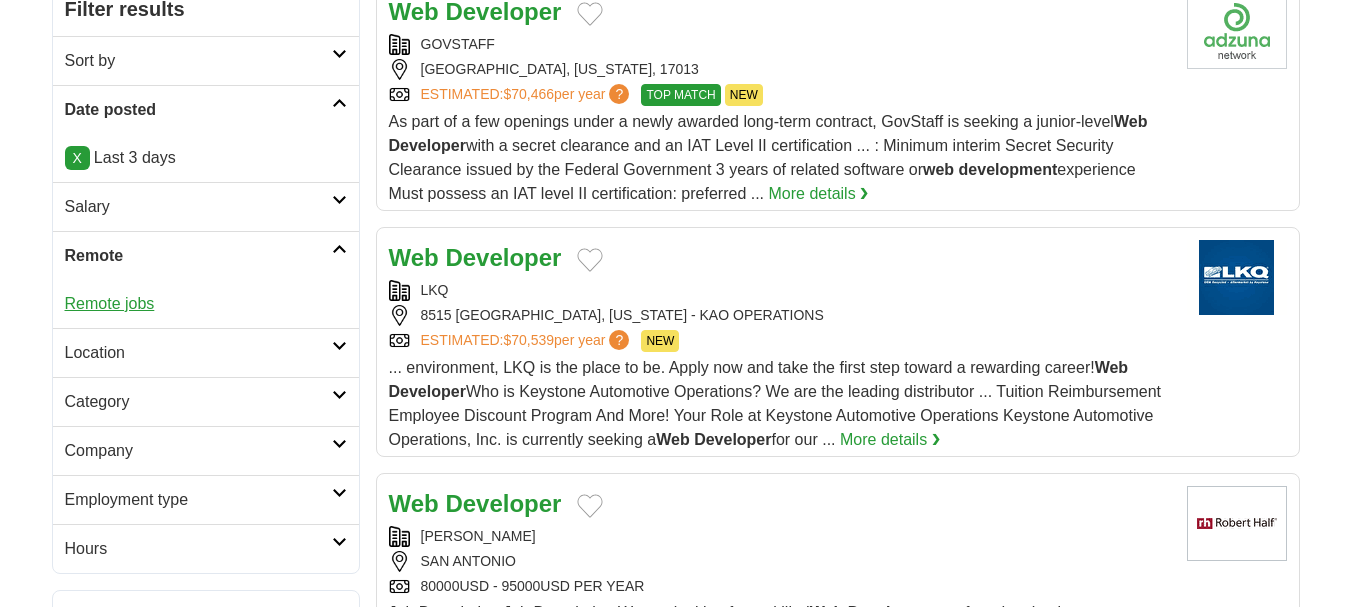 click on "Remote jobs" at bounding box center (110, 303) 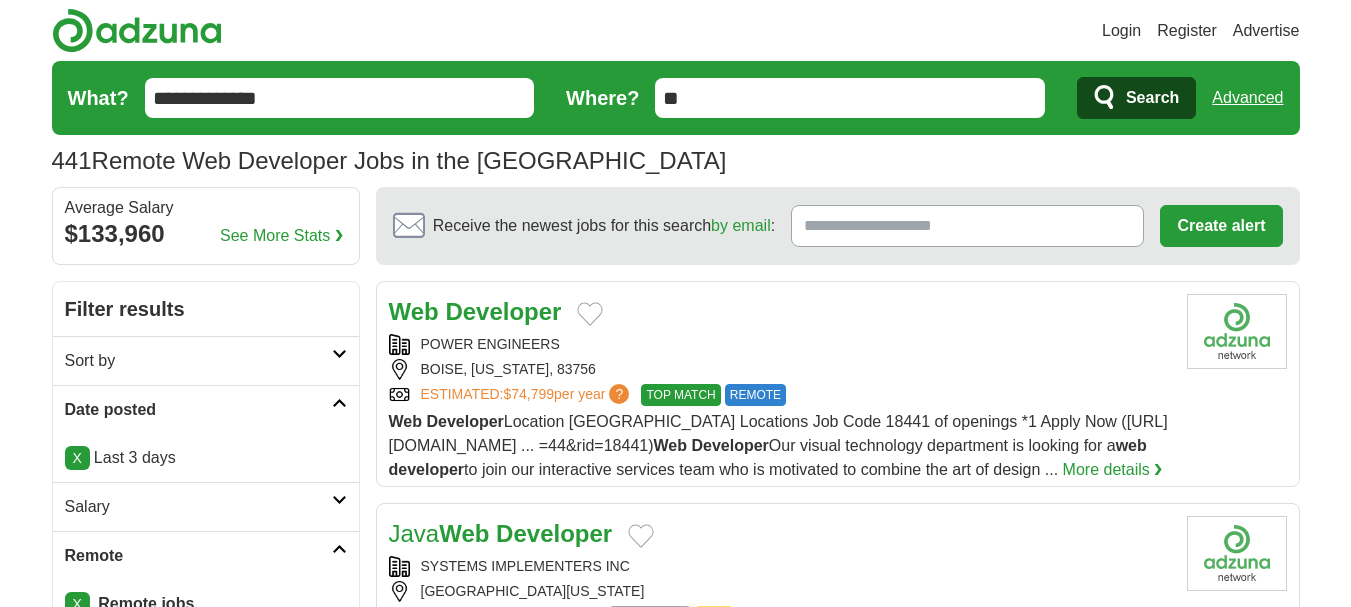 scroll, scrollTop: 0, scrollLeft: 0, axis: both 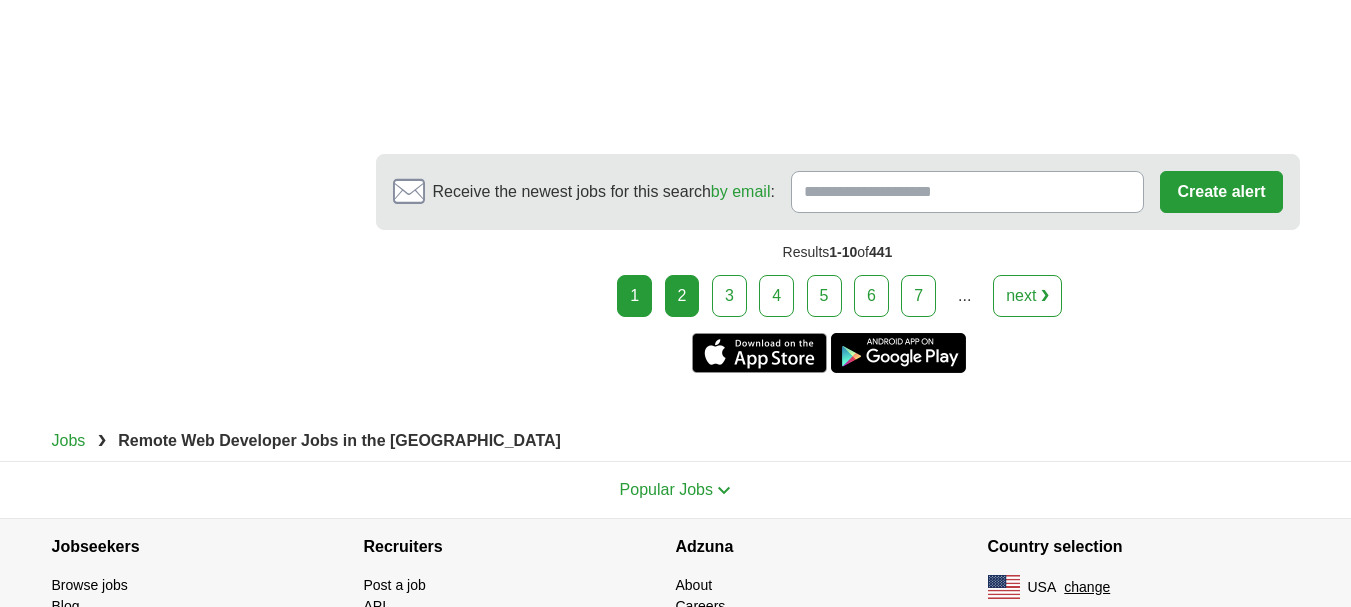 click on "2" at bounding box center (682, 296) 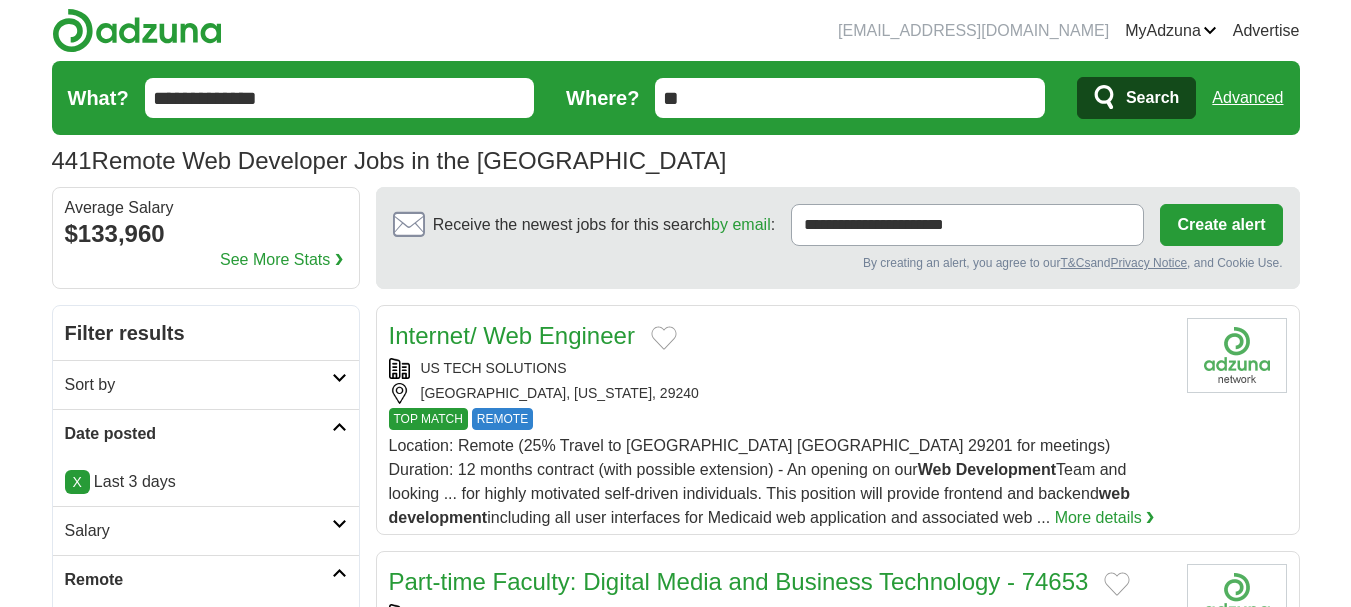 scroll, scrollTop: 0, scrollLeft: 0, axis: both 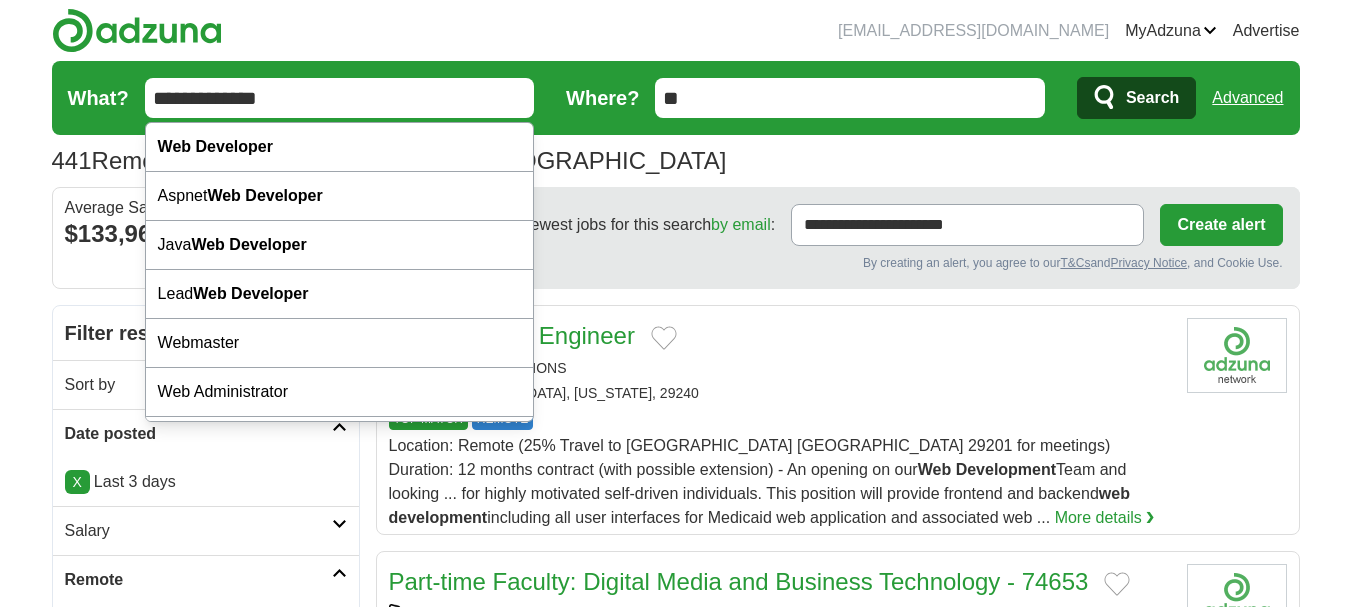 drag, startPoint x: 360, startPoint y: 82, endPoint x: 170, endPoint y: 103, distance: 191.157 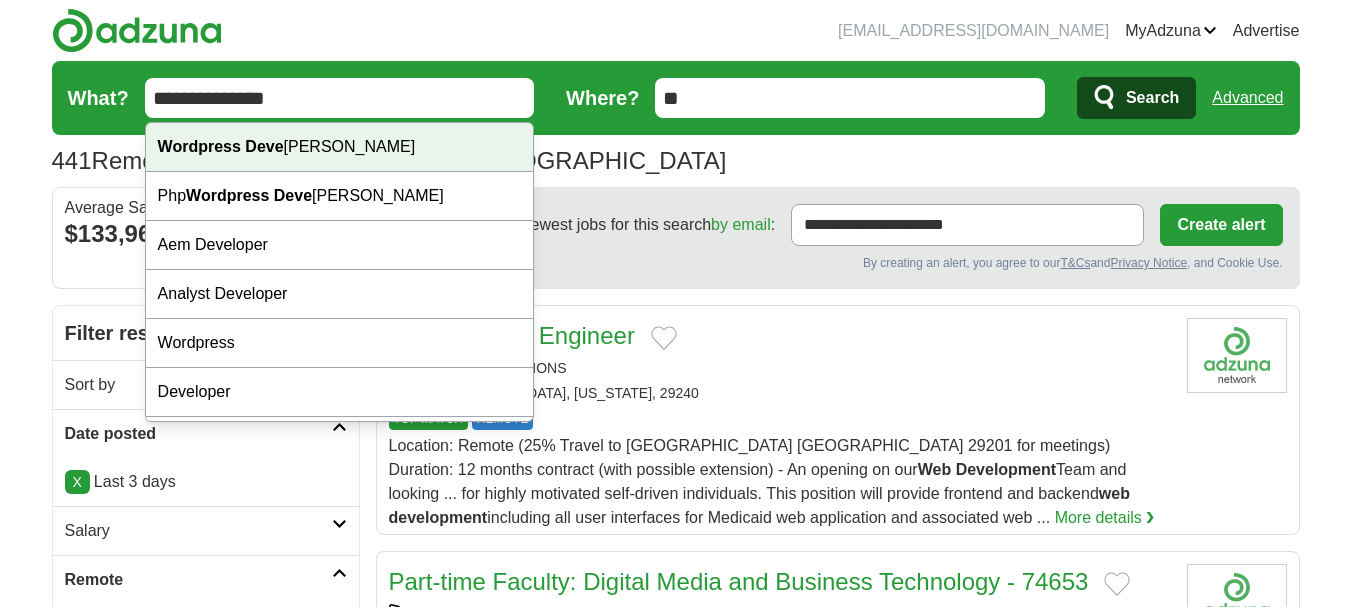 click on "Wordpress Deve" at bounding box center [221, 146] 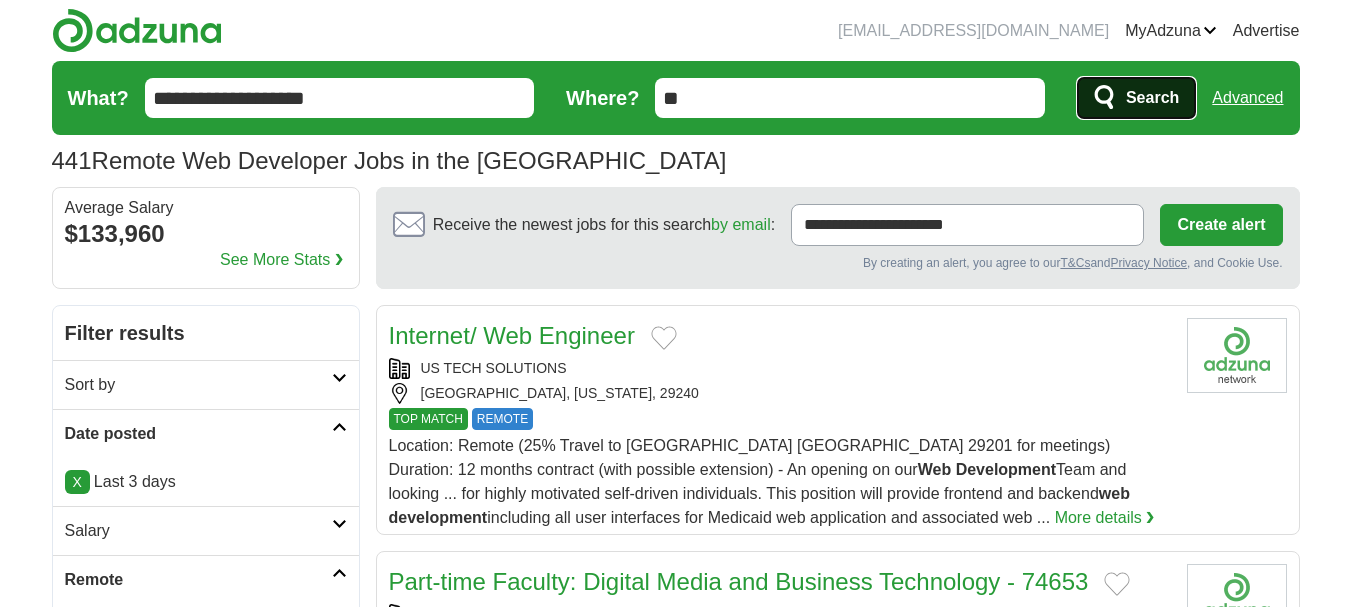 click on "Search" at bounding box center [1152, 98] 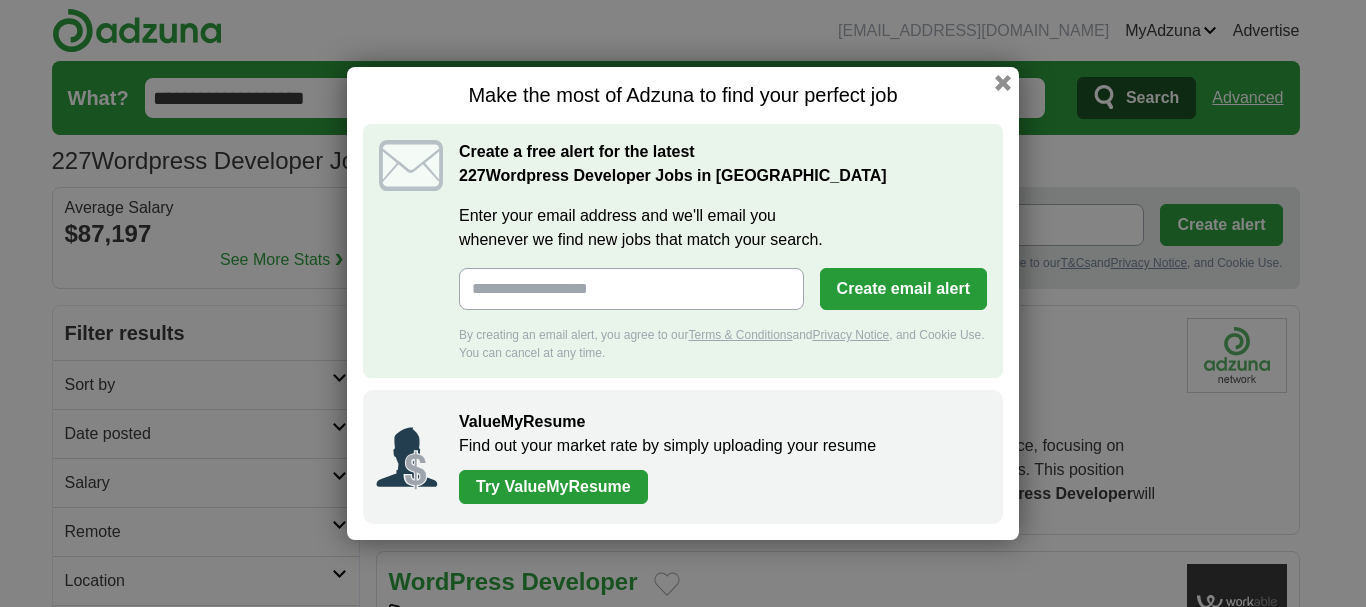 scroll, scrollTop: 0, scrollLeft: 0, axis: both 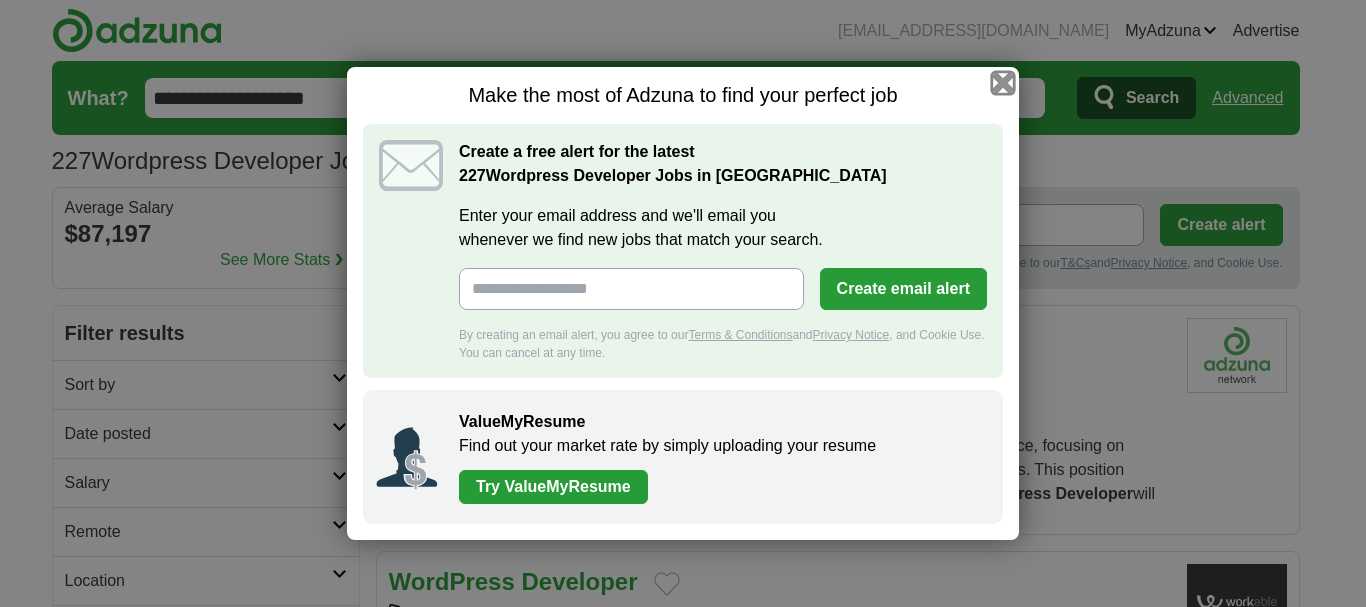 click at bounding box center [1003, 83] 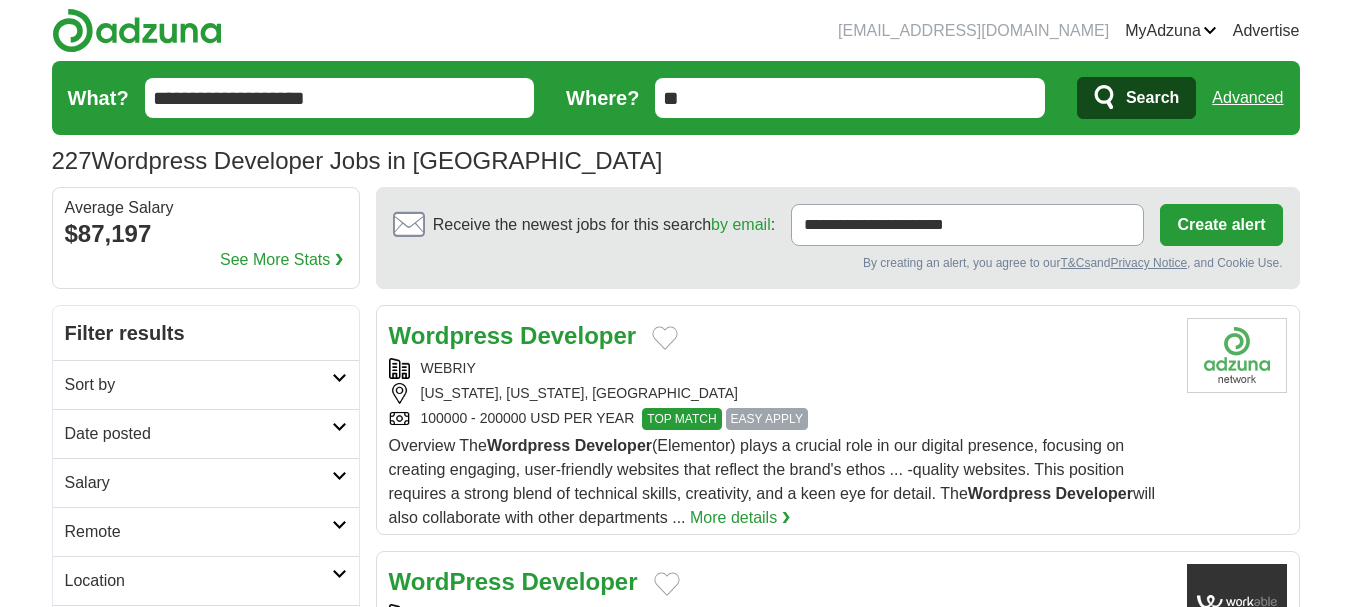click on "Date posted" at bounding box center (198, 434) 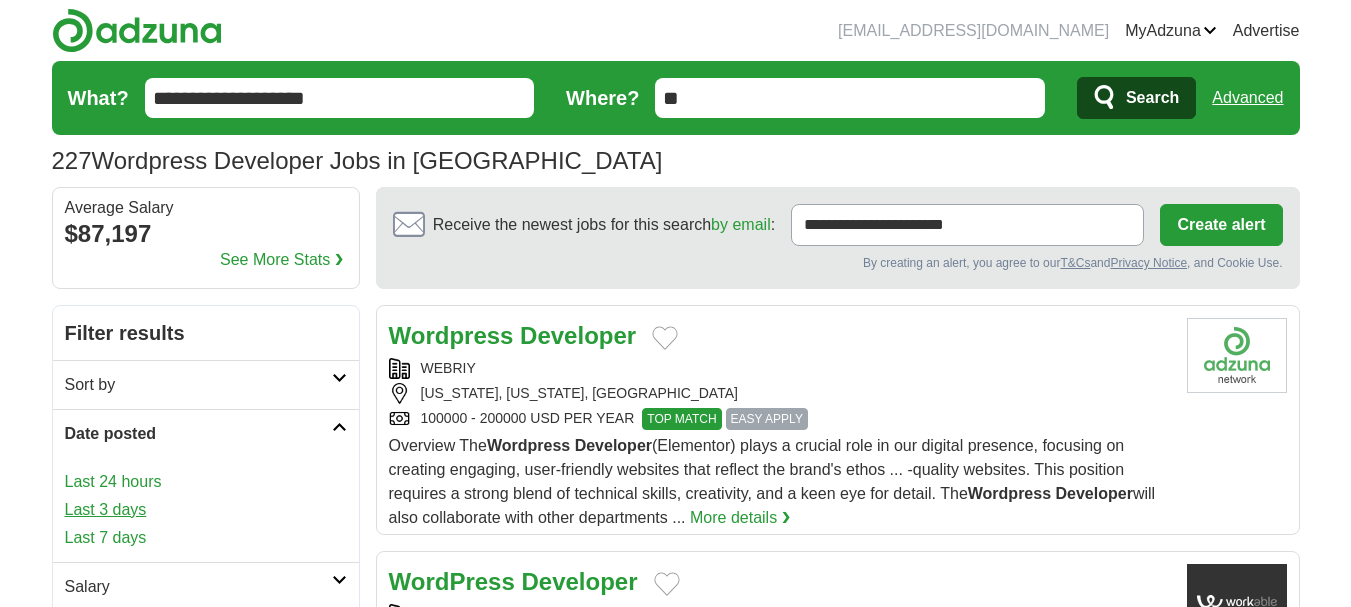 click on "Last 3 days" at bounding box center (206, 510) 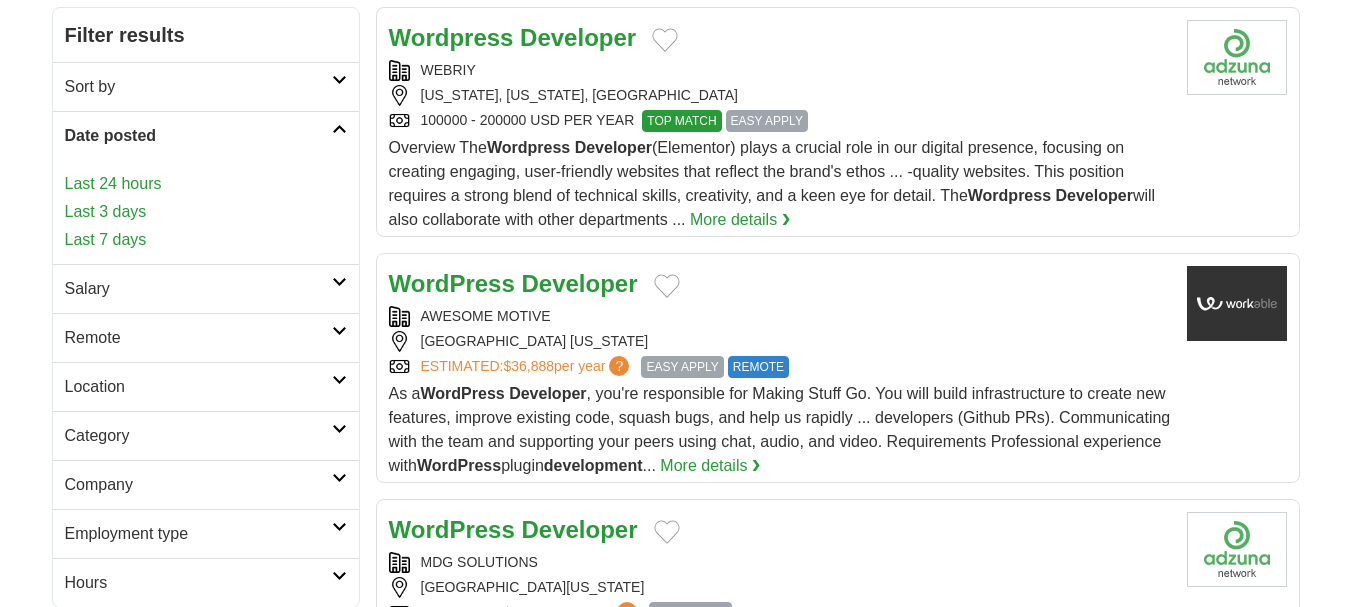 scroll, scrollTop: 300, scrollLeft: 0, axis: vertical 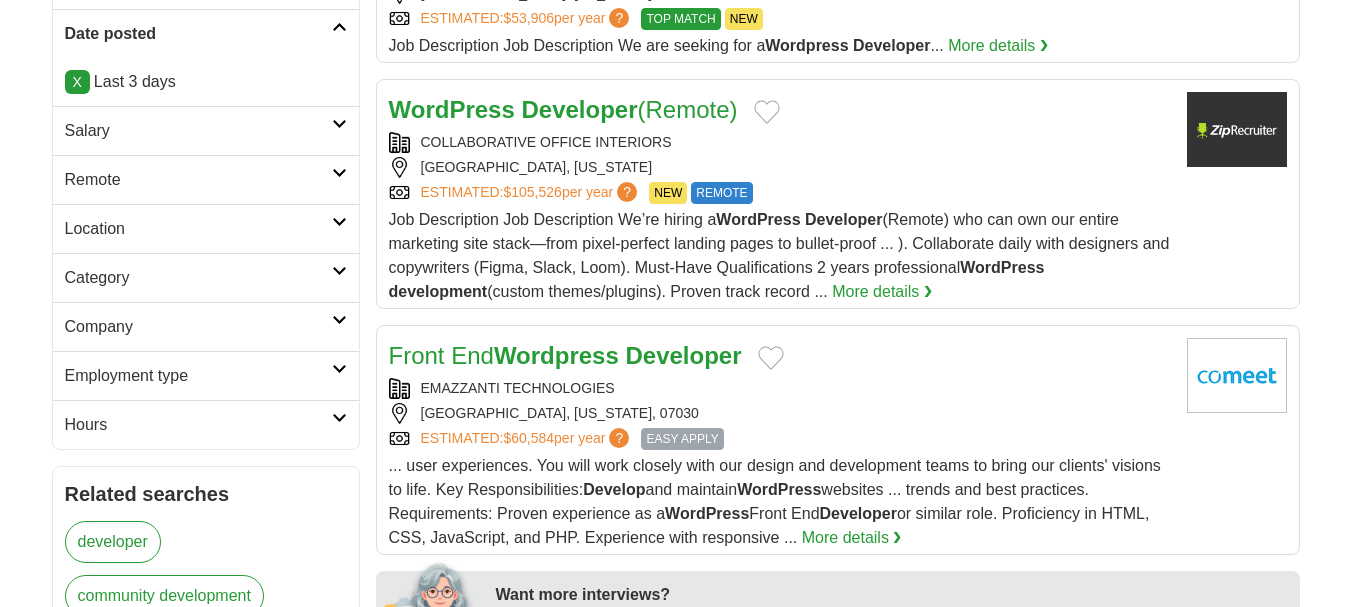 click on "Remote" at bounding box center [198, 180] 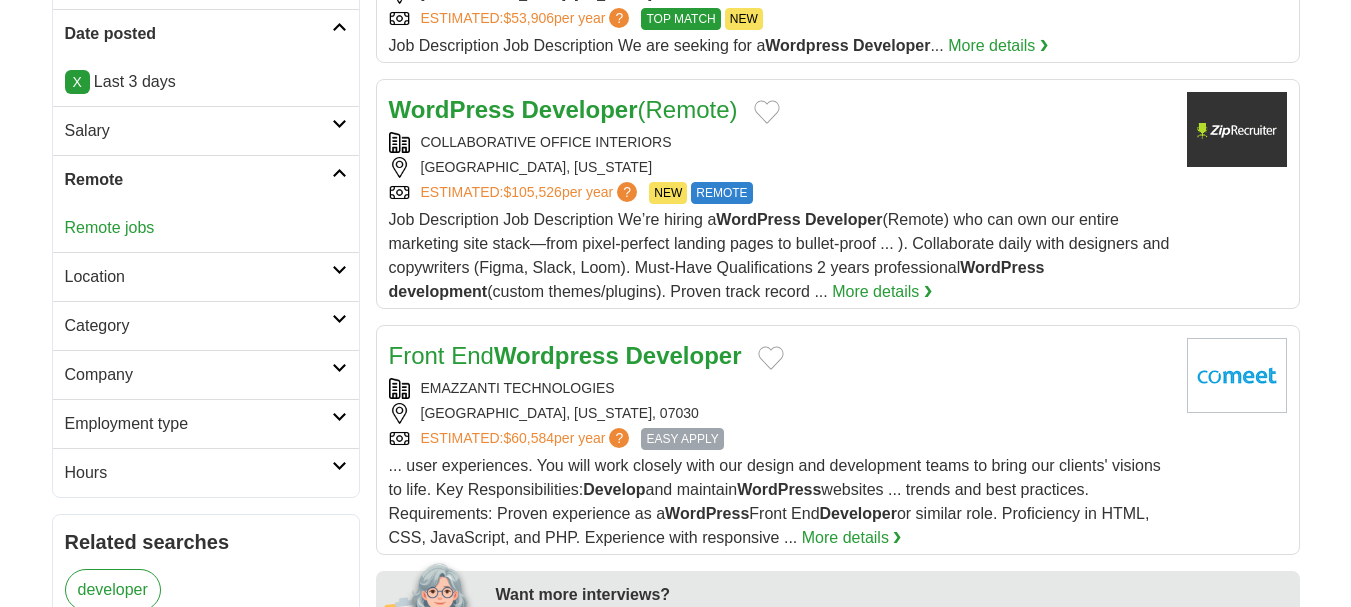 click on "Remote jobs" at bounding box center [206, 228] 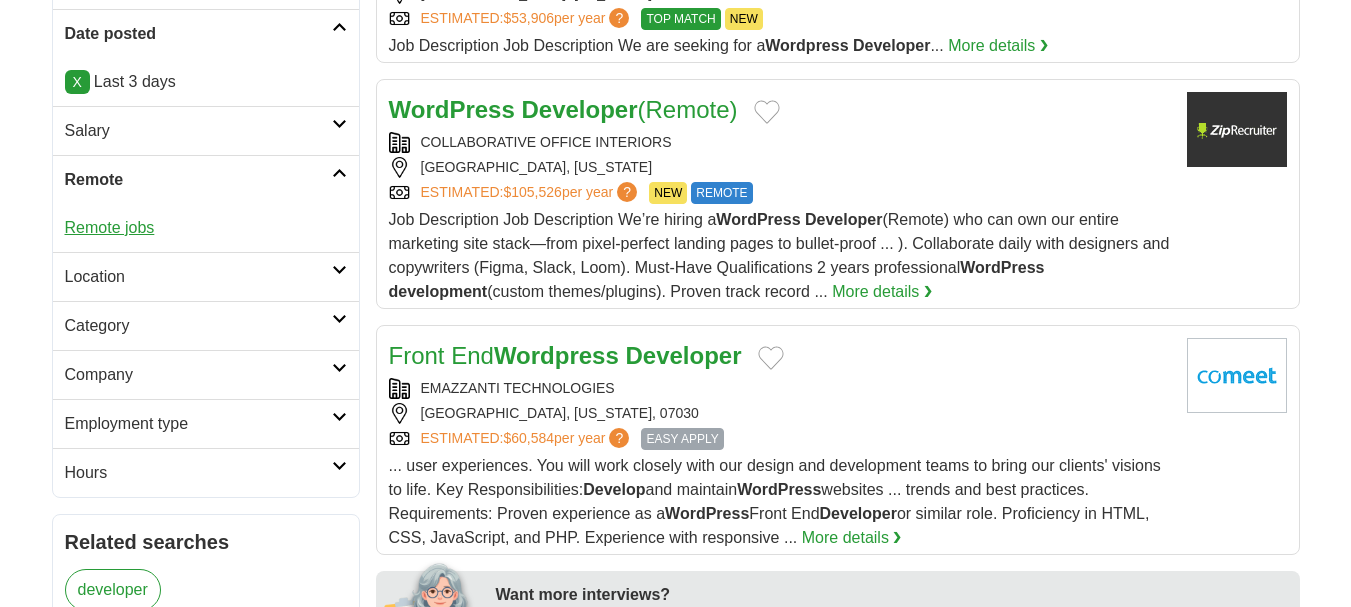 click on "Remote jobs" at bounding box center [110, 227] 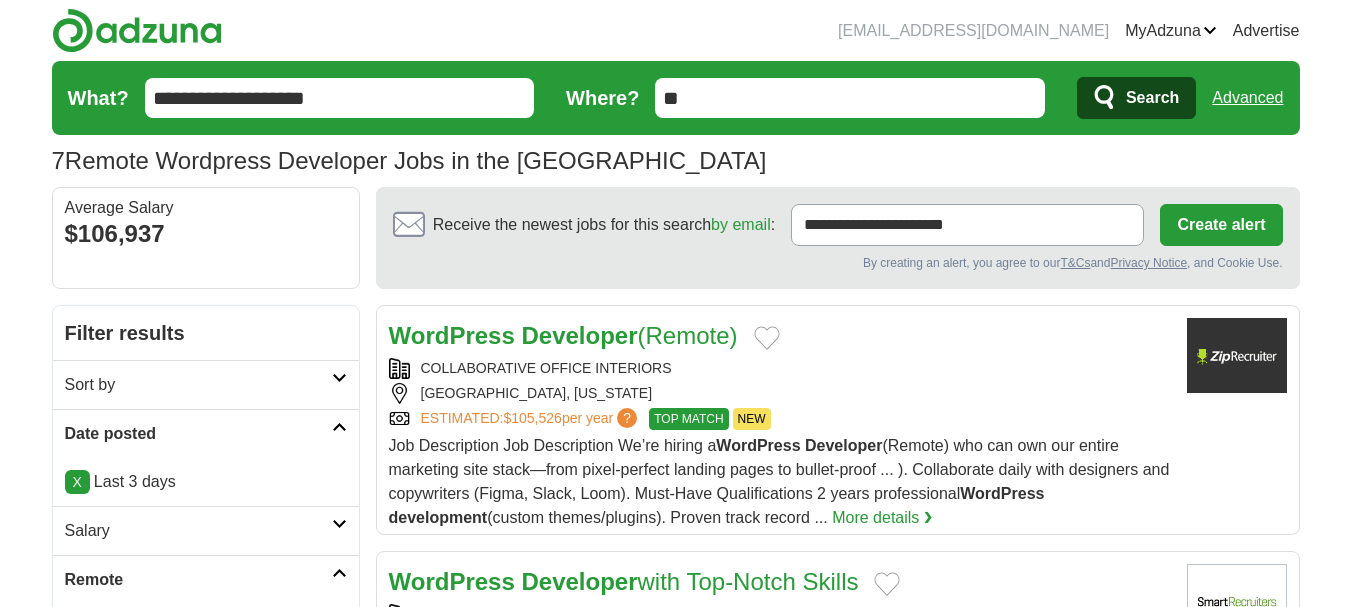 scroll, scrollTop: 0, scrollLeft: 0, axis: both 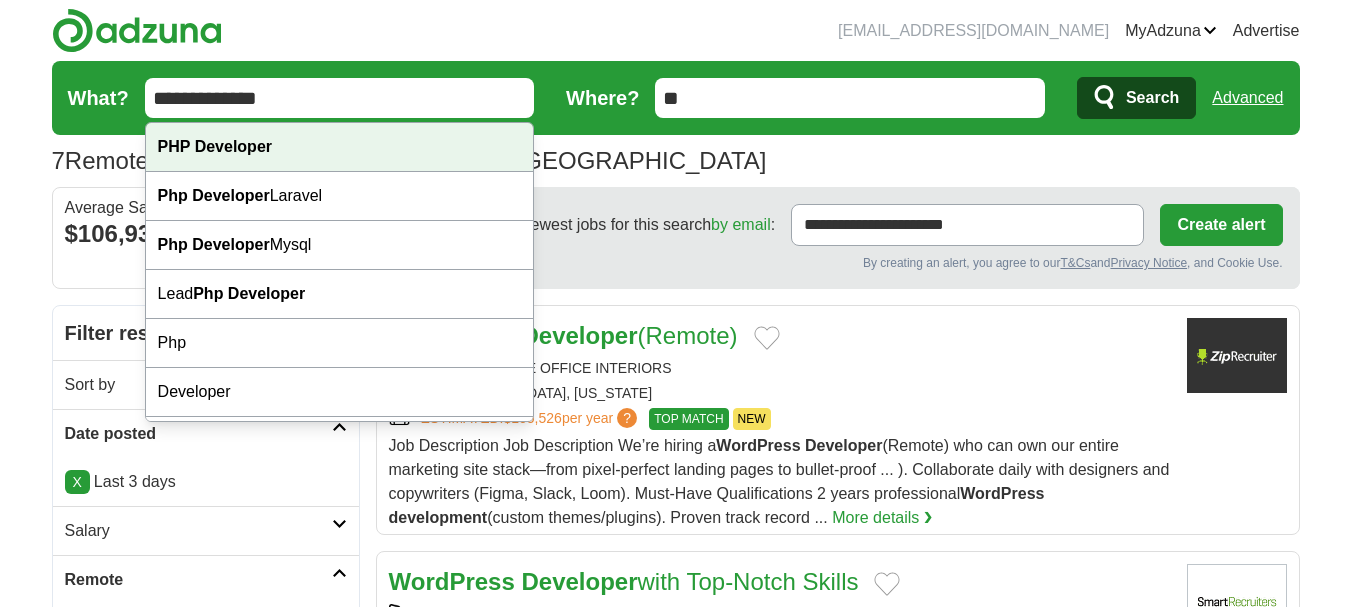 click on "PHP Developer" at bounding box center (340, 147) 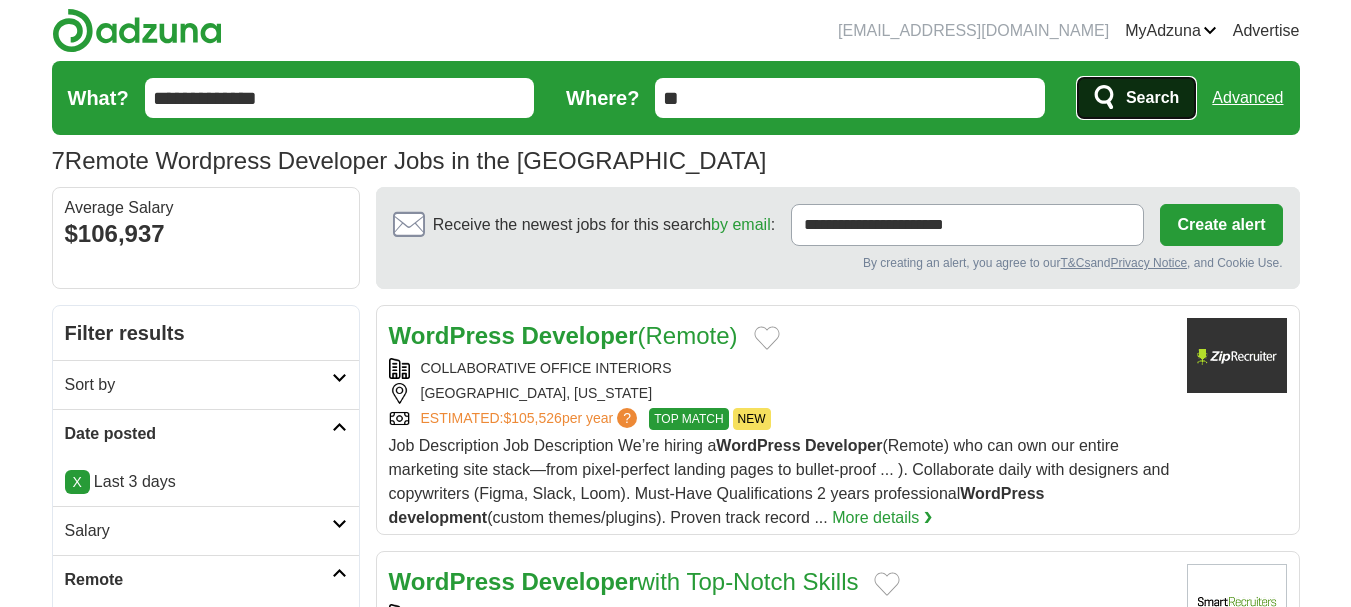 click on "Search" at bounding box center (1136, 98) 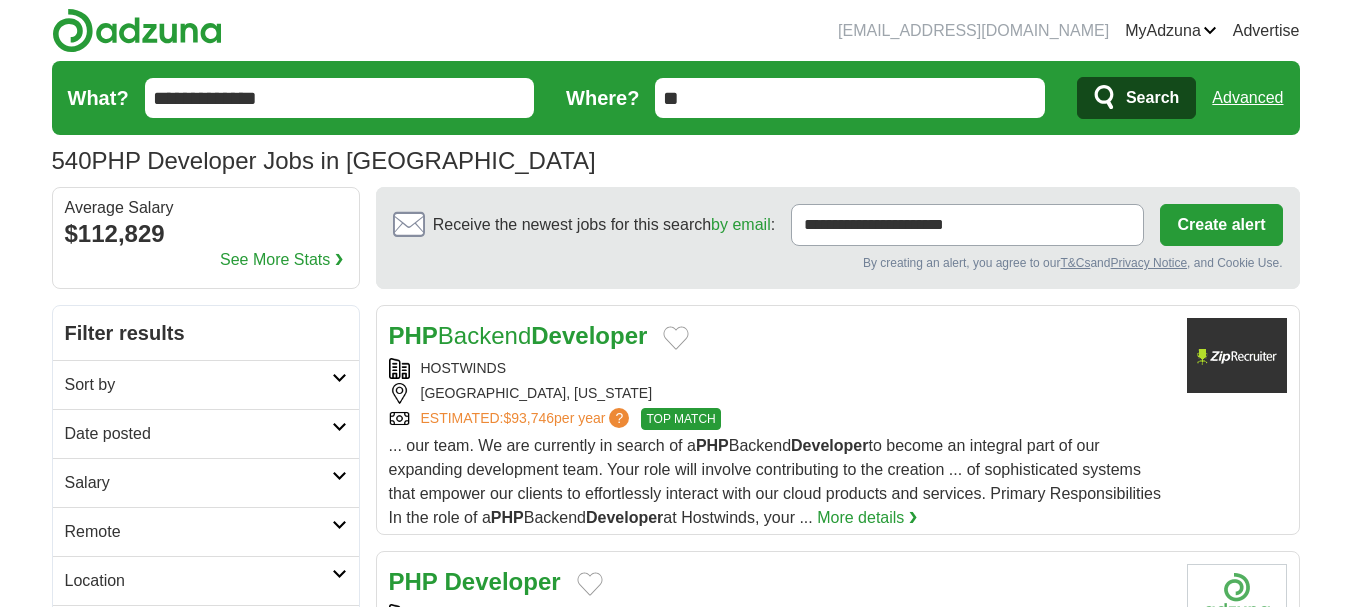 scroll, scrollTop: 0, scrollLeft: 0, axis: both 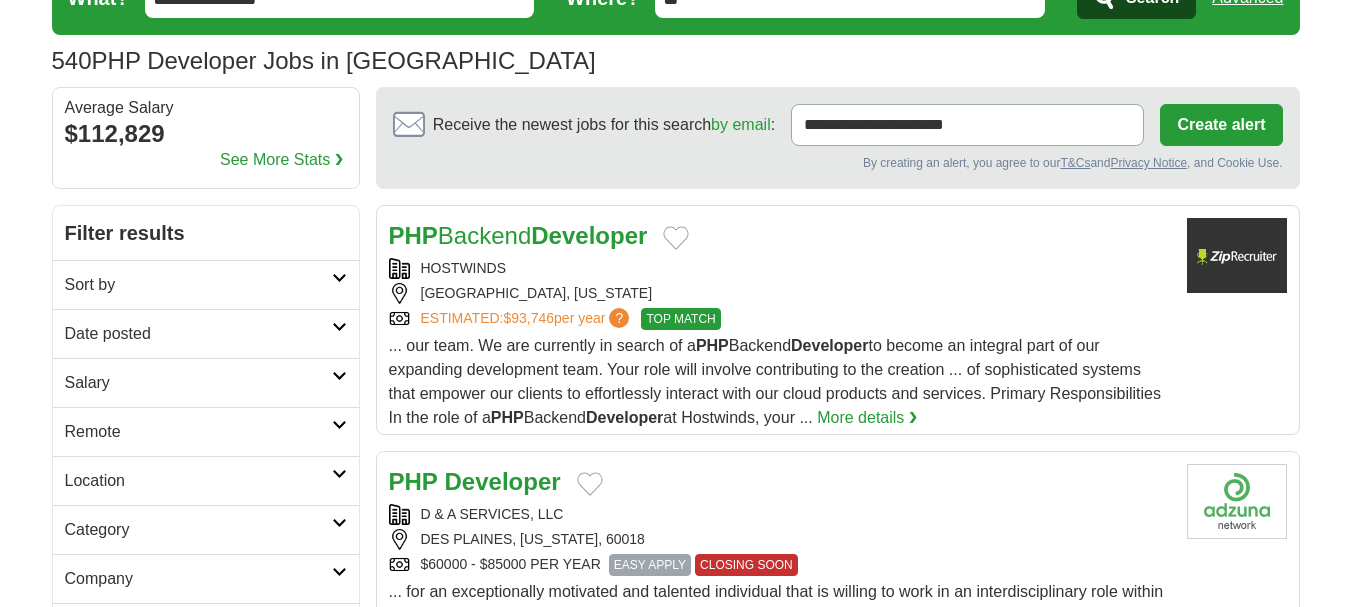 click on "Date posted" at bounding box center [198, 334] 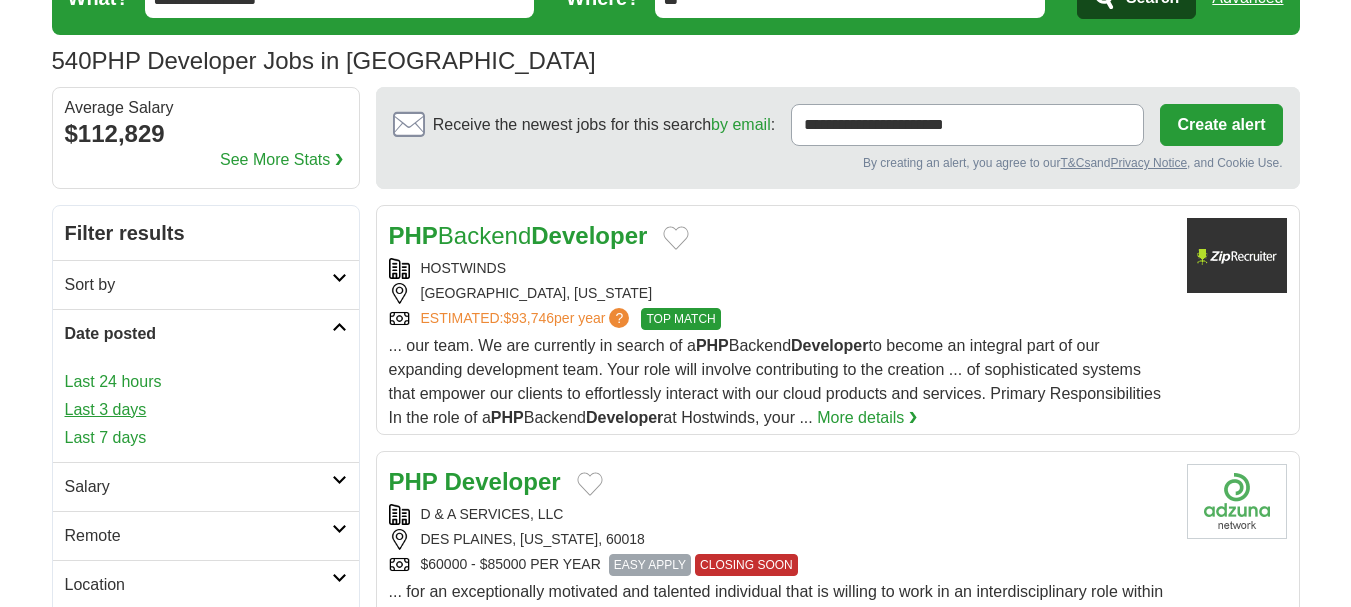 click on "Last 3 days" at bounding box center (206, 410) 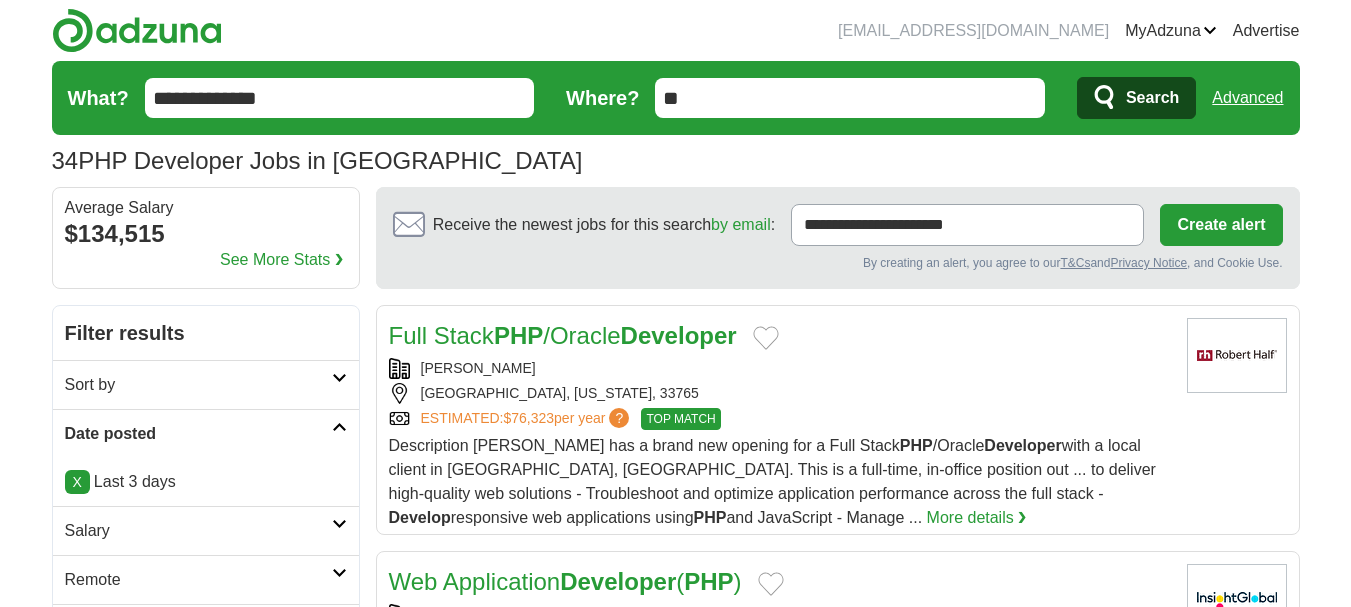 scroll, scrollTop: 300, scrollLeft: 0, axis: vertical 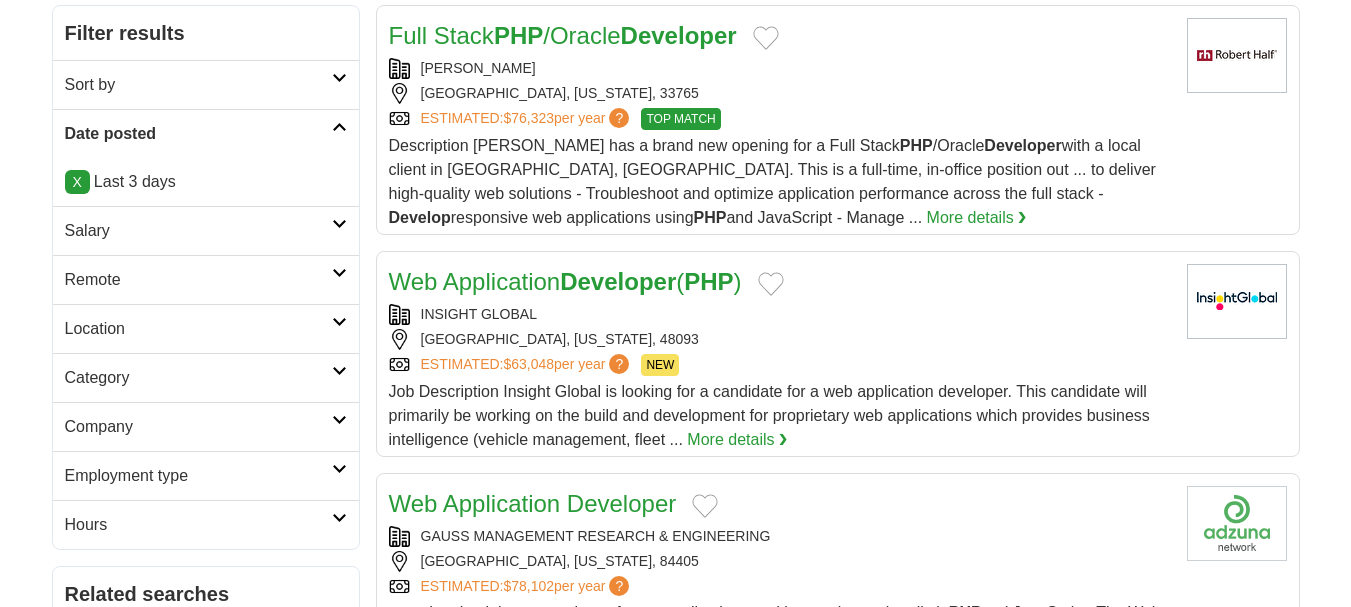 click on "Remote" at bounding box center [198, 280] 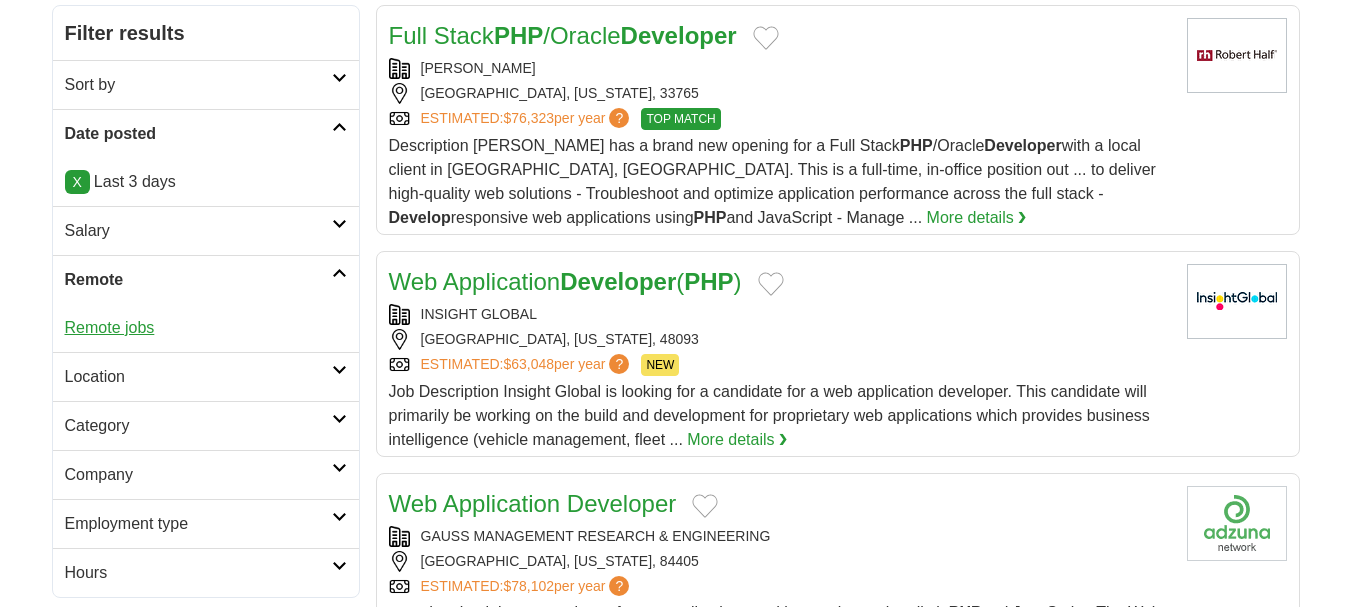 click on "Remote jobs" at bounding box center (110, 327) 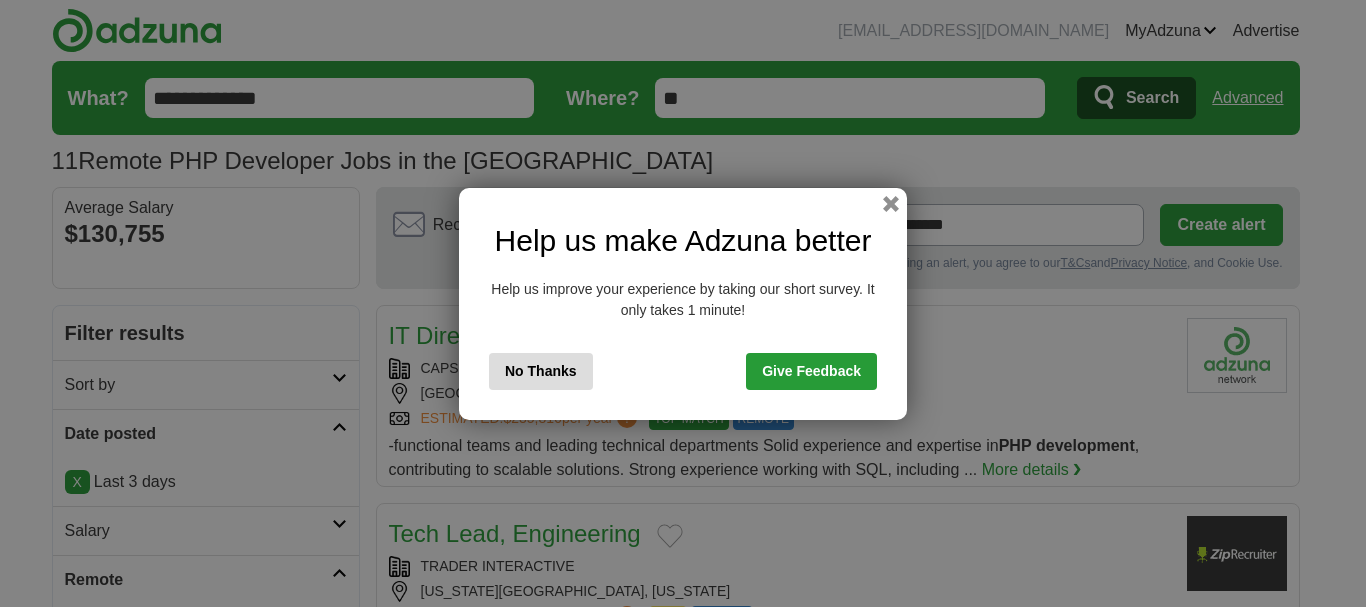 scroll, scrollTop: 0, scrollLeft: 0, axis: both 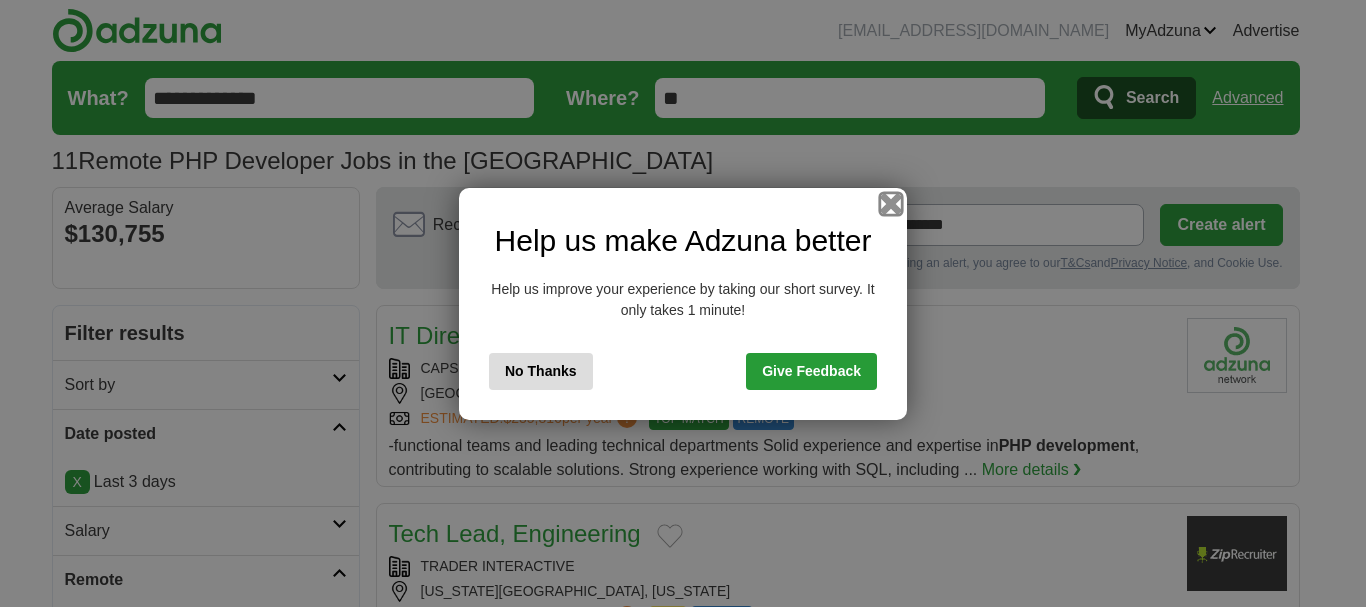 click at bounding box center (891, 203) 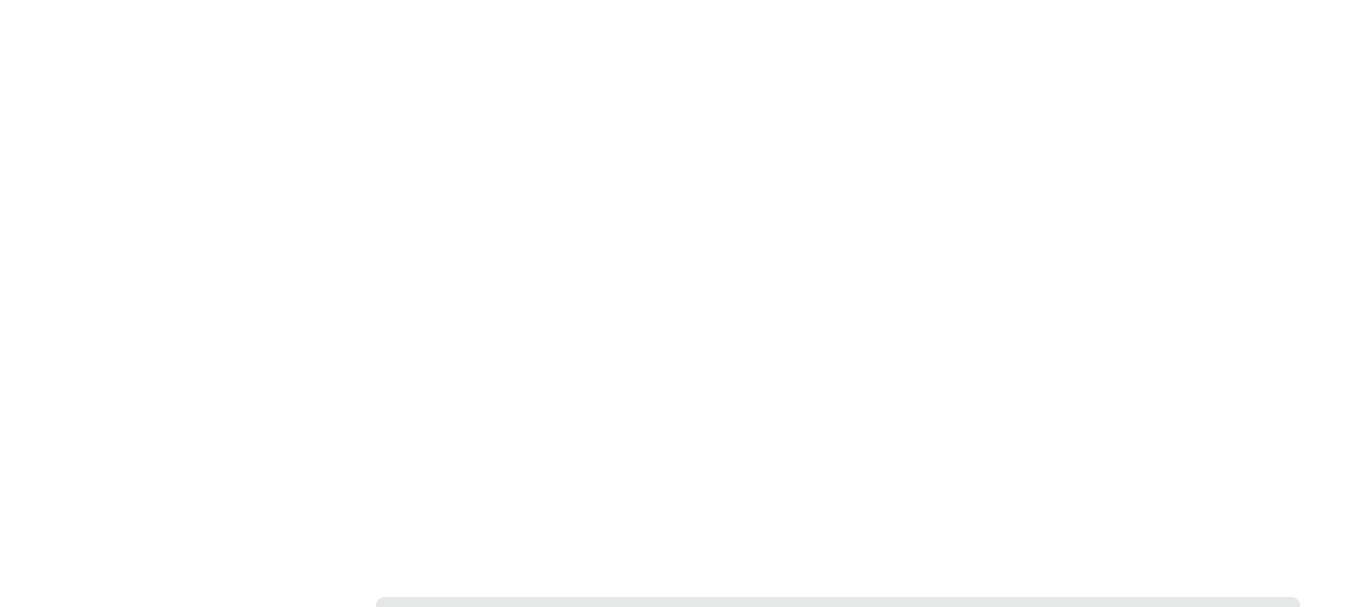 scroll, scrollTop: 3800, scrollLeft: 0, axis: vertical 